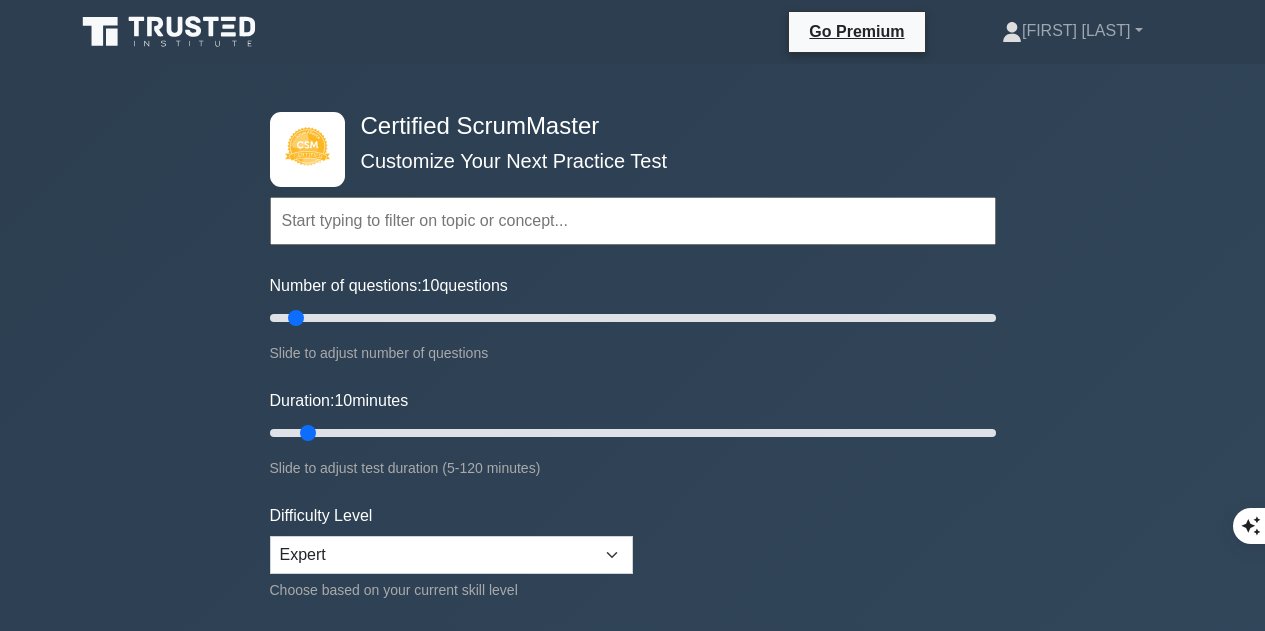 scroll, scrollTop: 596, scrollLeft: 0, axis: vertical 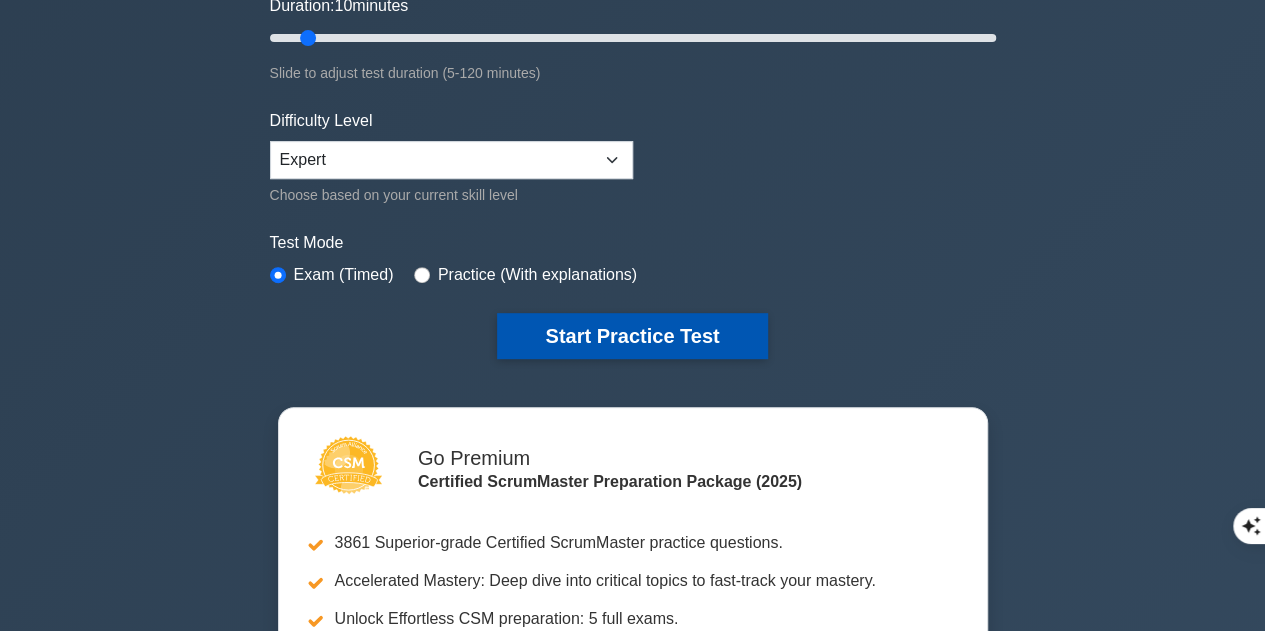 click on "Start Practice Test" at bounding box center [632, 336] 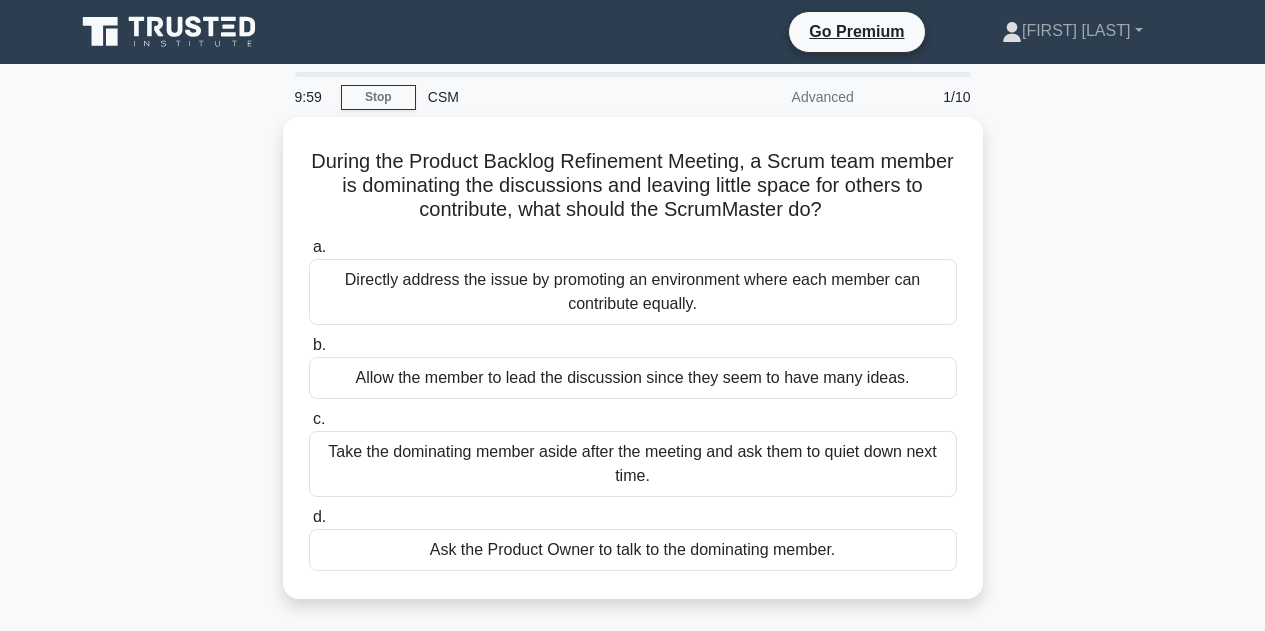 scroll, scrollTop: 0, scrollLeft: 0, axis: both 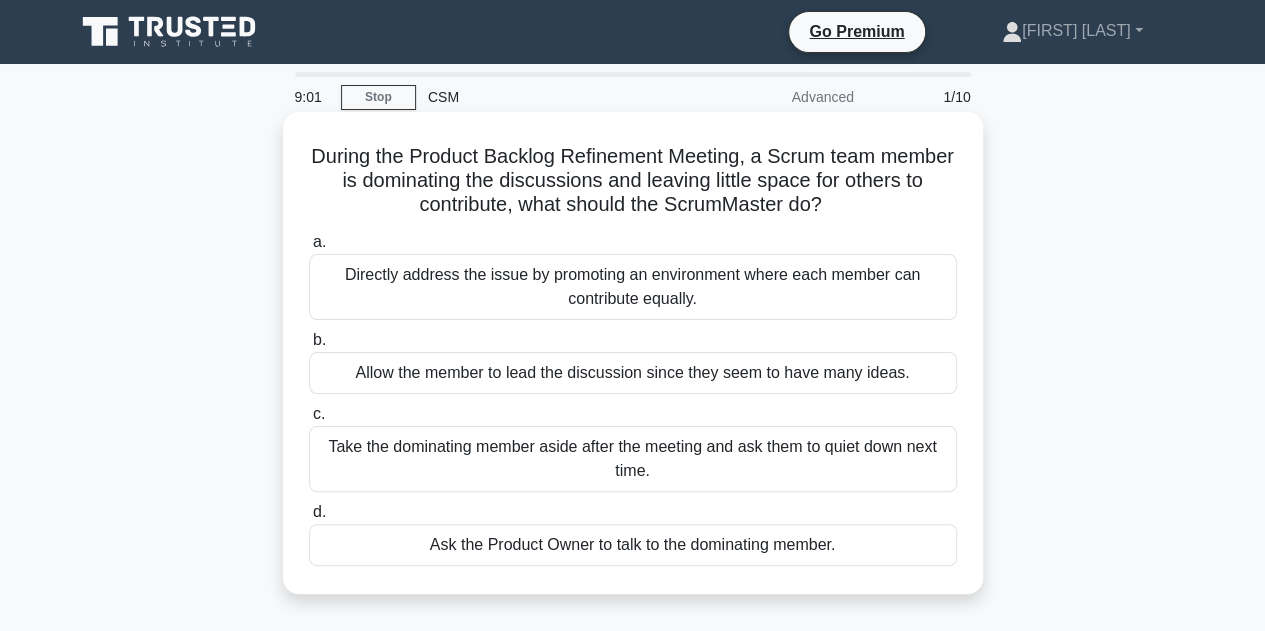 click on "Directly address the issue by promoting an environment where each member can contribute equally." at bounding box center [633, 287] 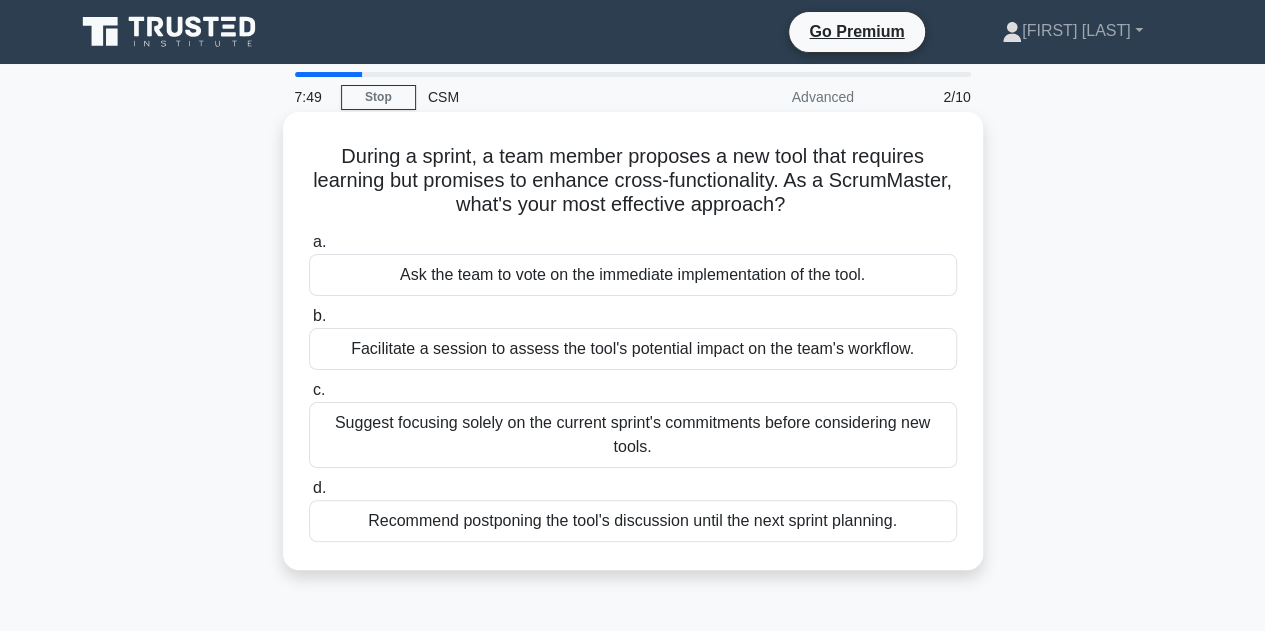click on "Facilitate a session to assess the tool's potential impact on the team's workflow." at bounding box center [633, 349] 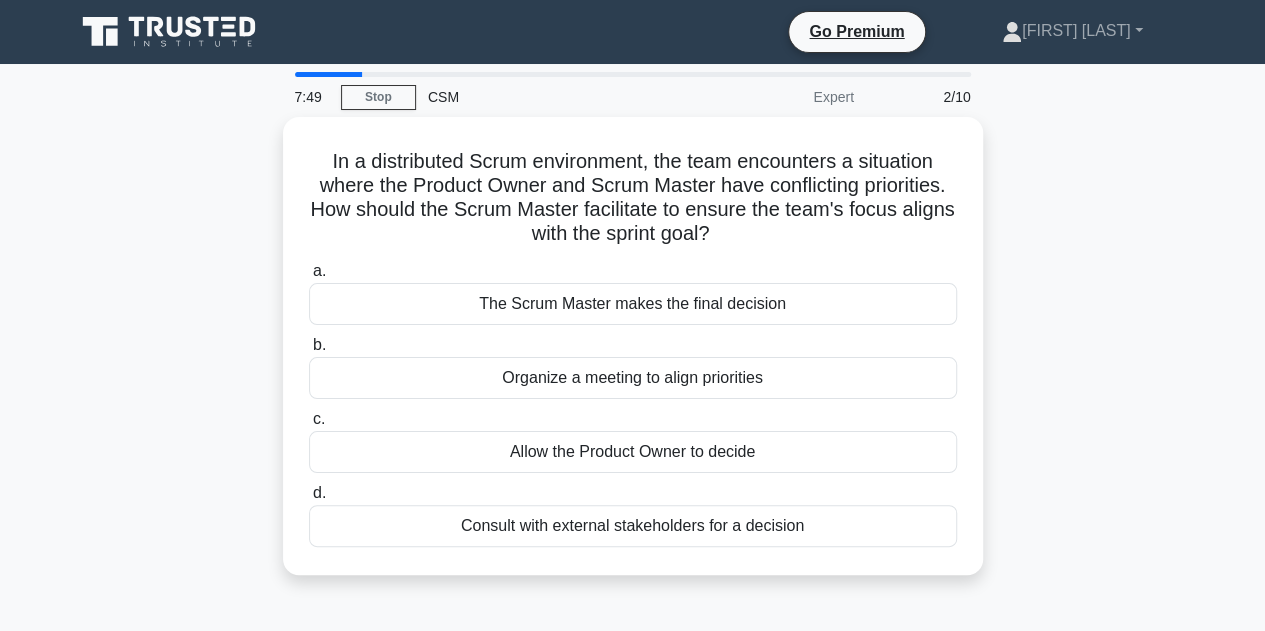 click on "Organize a meeting to align priorities" at bounding box center [633, 378] 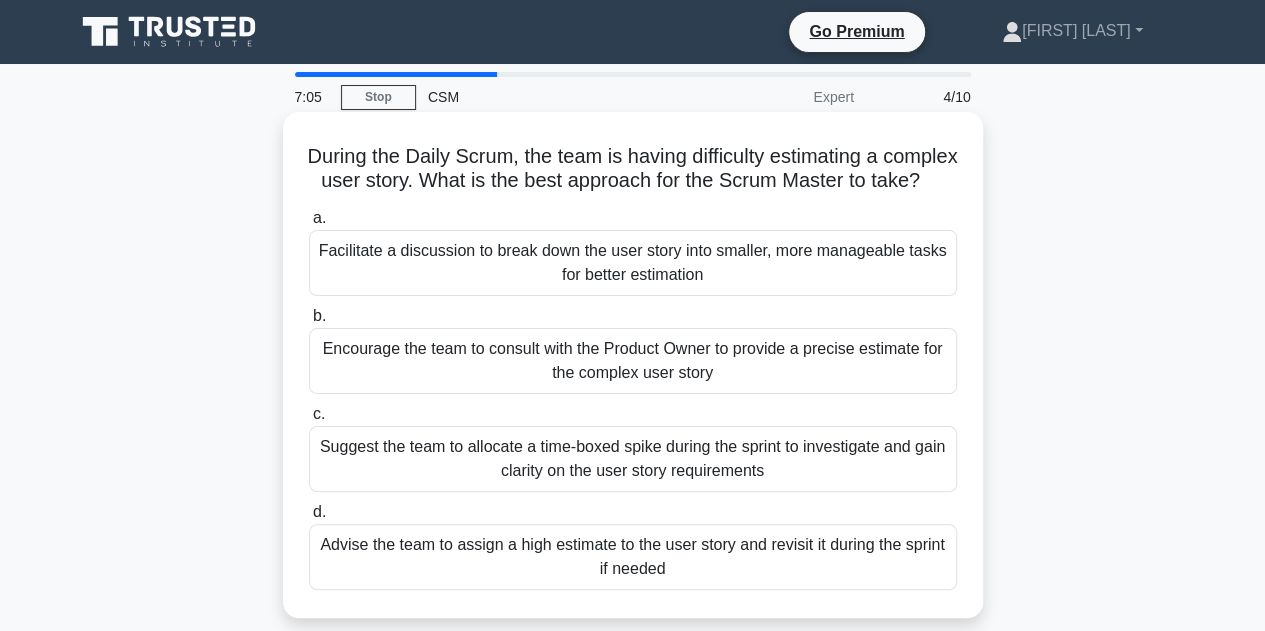 click on "Facilitate a discussion to break down the user story into smaller, more manageable tasks for better estimation" at bounding box center [633, 263] 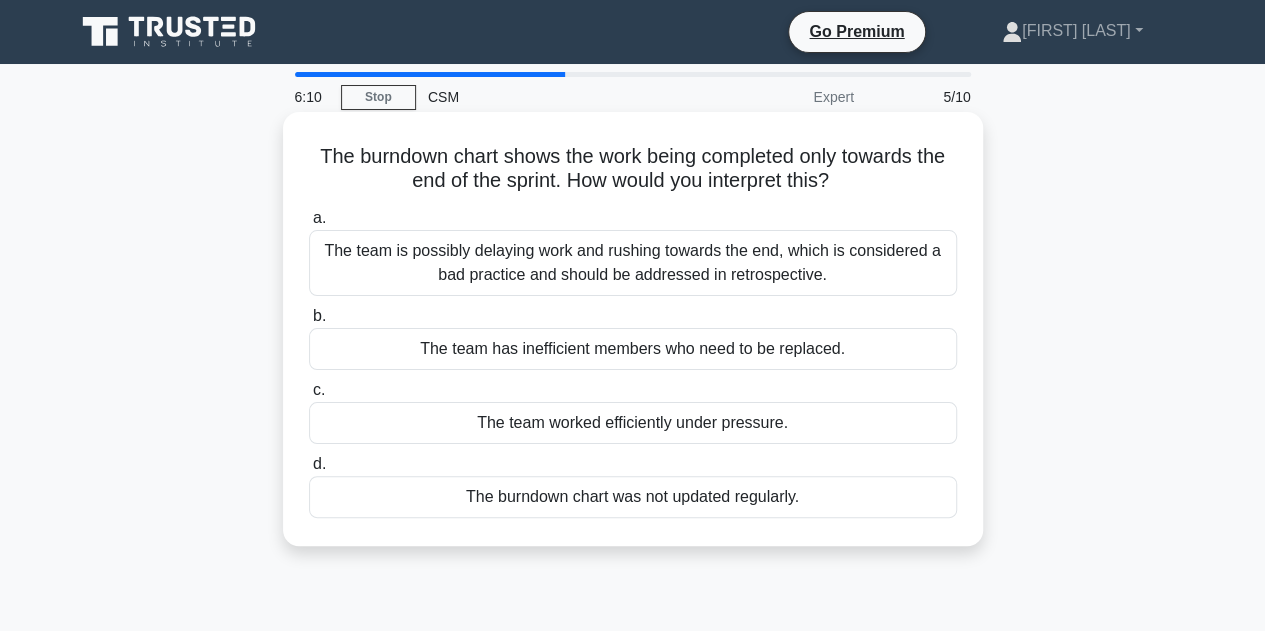 click on "The team is possibly delaying work and rushing towards the end, which is considered a bad practice and should be addressed in retrospective." at bounding box center (633, 263) 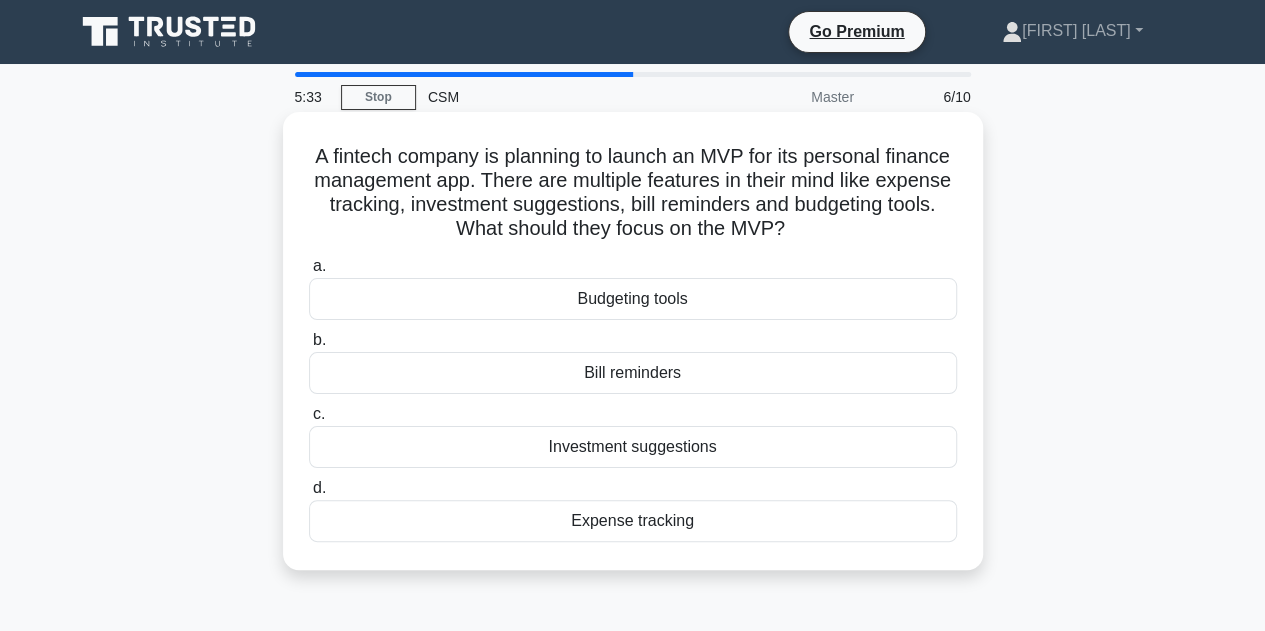 click on "Expense tracking" at bounding box center (633, 521) 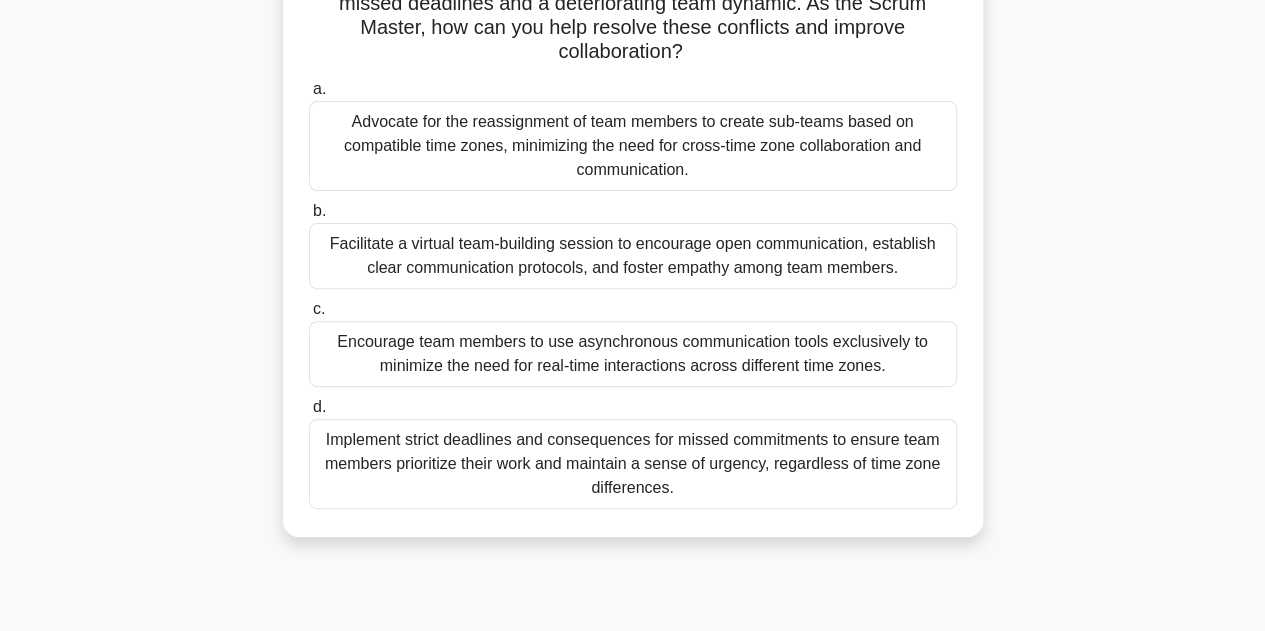 scroll, scrollTop: 208, scrollLeft: 0, axis: vertical 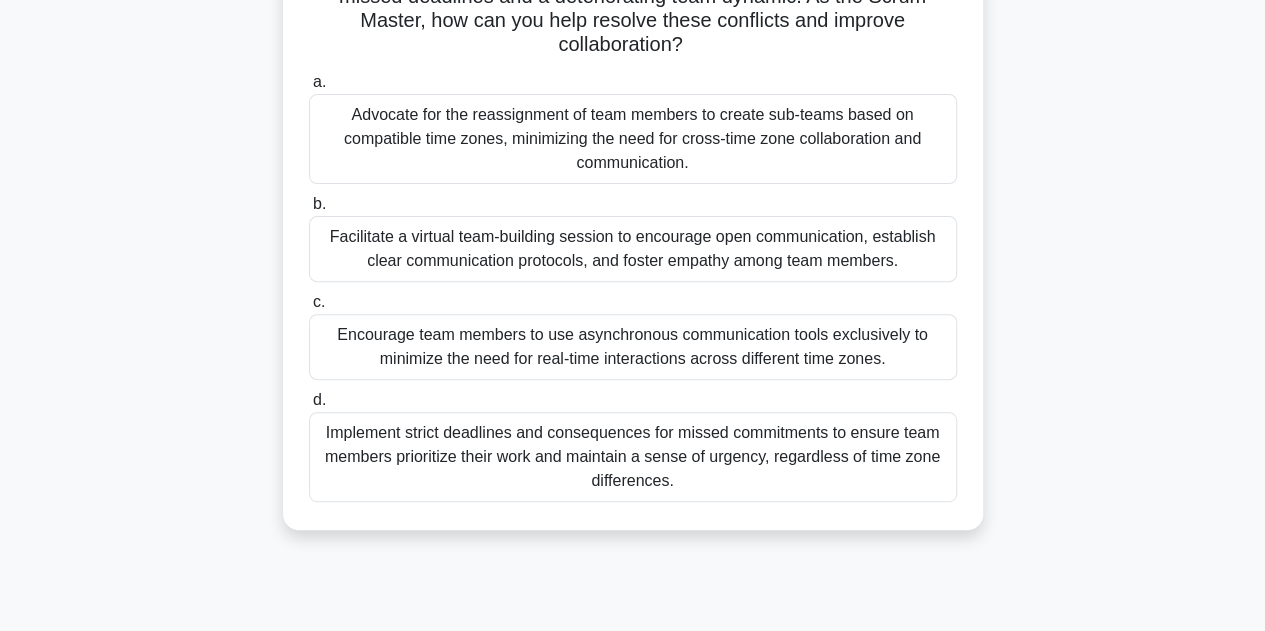 click on "Facilitate a virtual team-building session to encourage open communication, establish clear communication protocols, and foster empathy among team members." at bounding box center (633, 249) 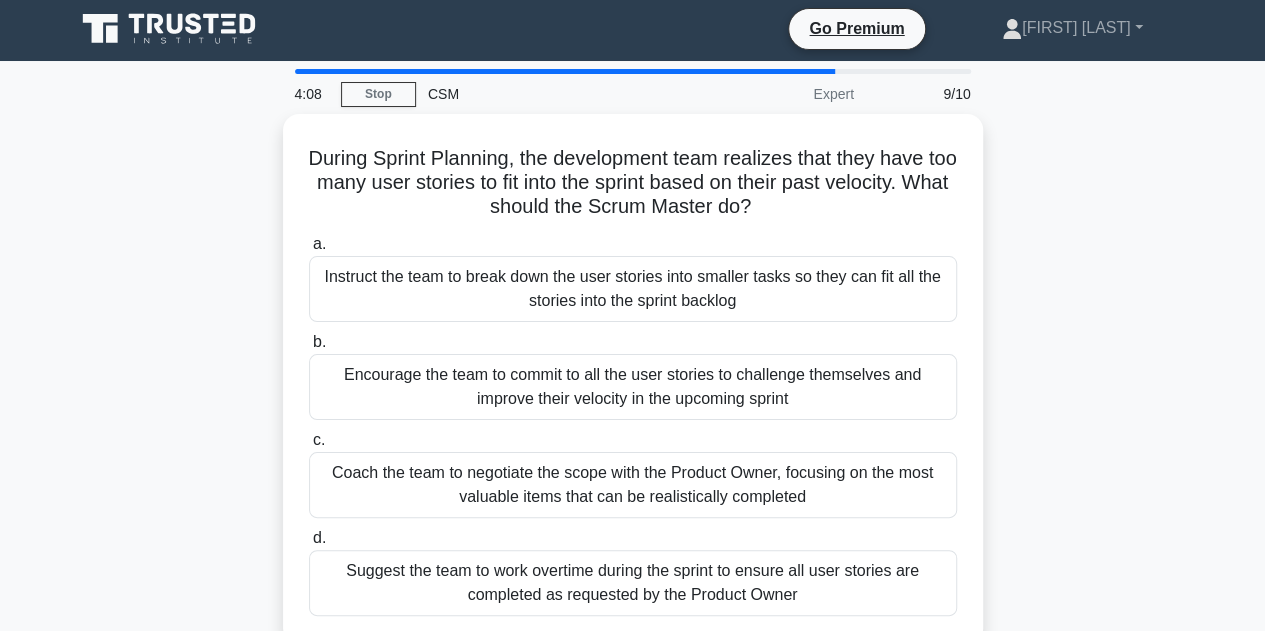 scroll, scrollTop: 0, scrollLeft: 0, axis: both 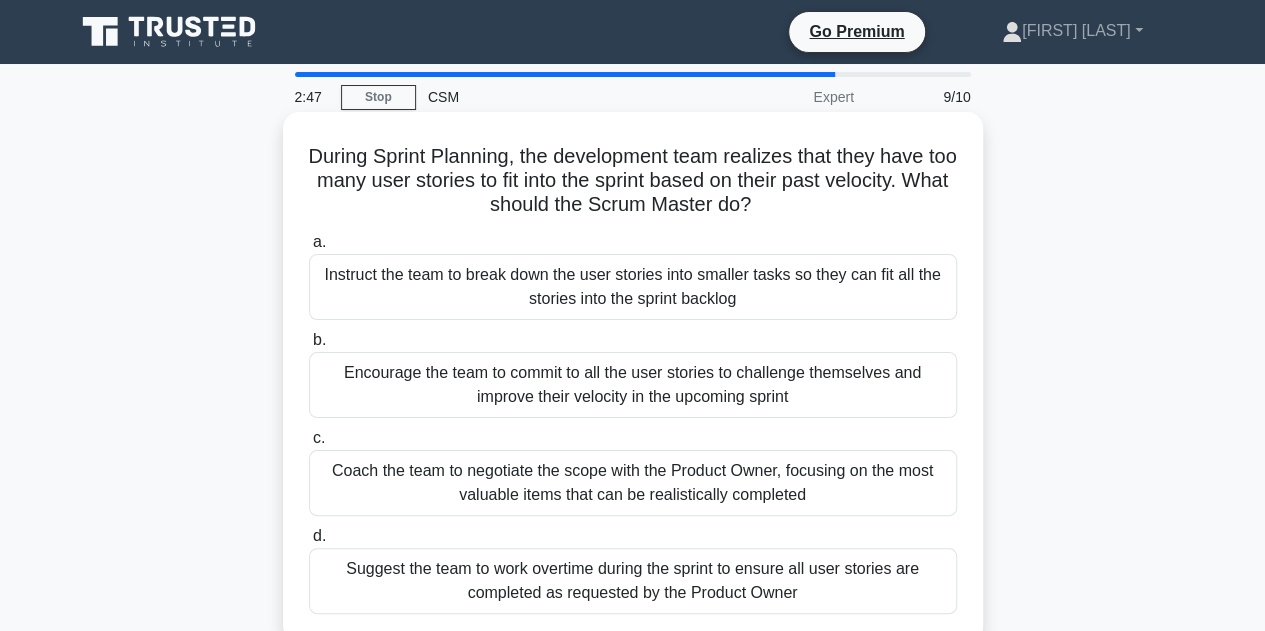 click on "Coach the team to negotiate the scope with the Product Owner, focusing on the most valuable items that can be realistically completed" at bounding box center [633, 483] 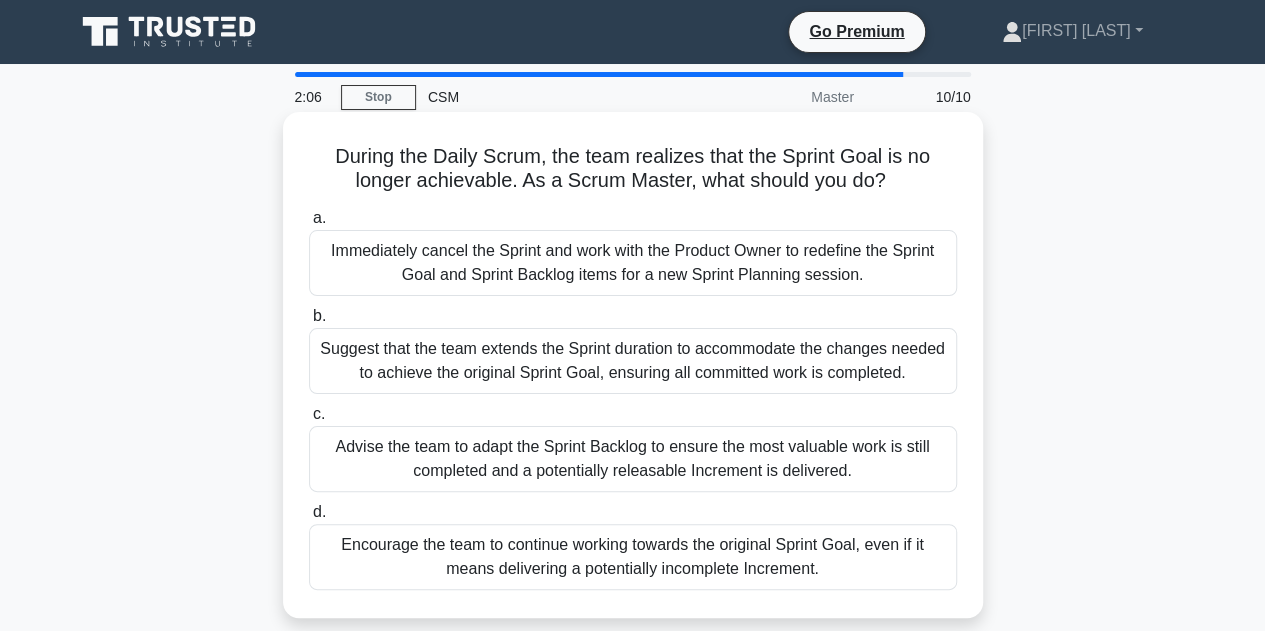click on "Encourage the team to continue working towards the original Sprint Goal, even if it means delivering a potentially incomplete Increment." at bounding box center (633, 557) 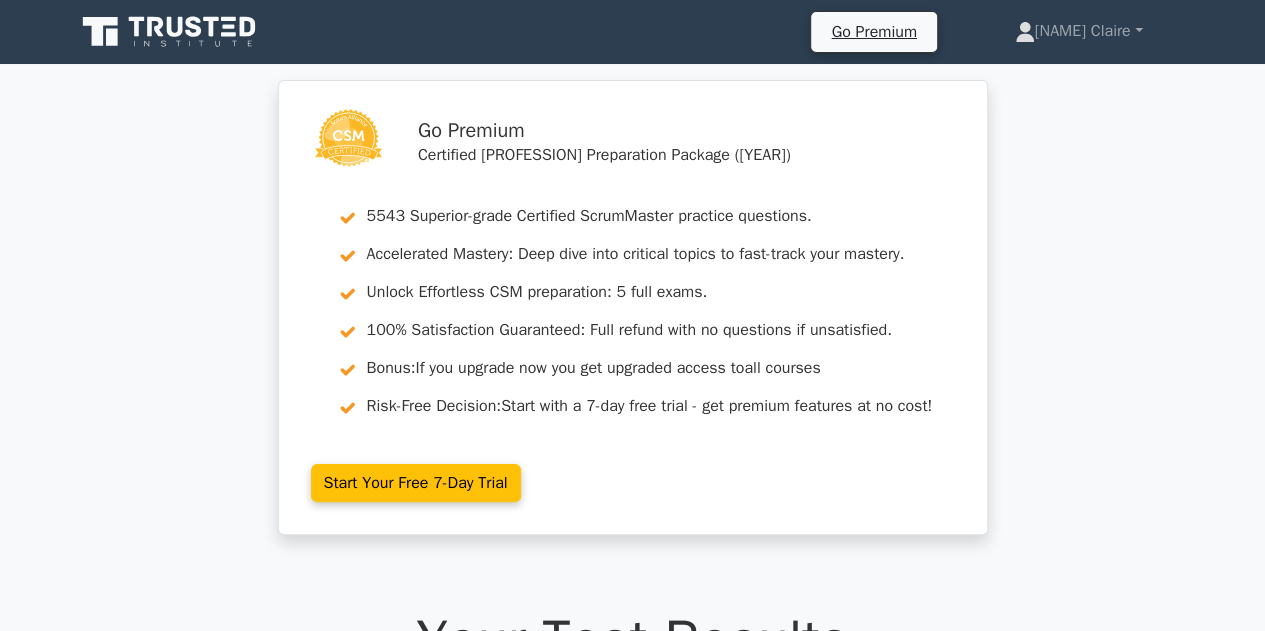 scroll, scrollTop: 127, scrollLeft: 0, axis: vertical 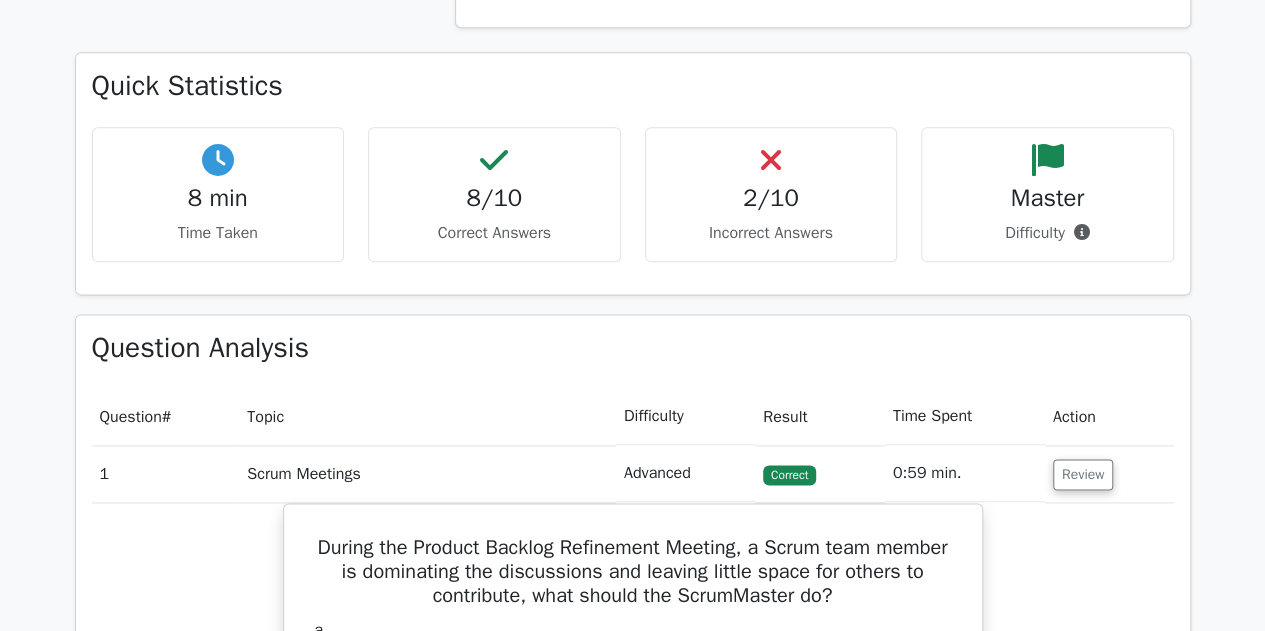 click on "Time Spent" at bounding box center [965, 416] 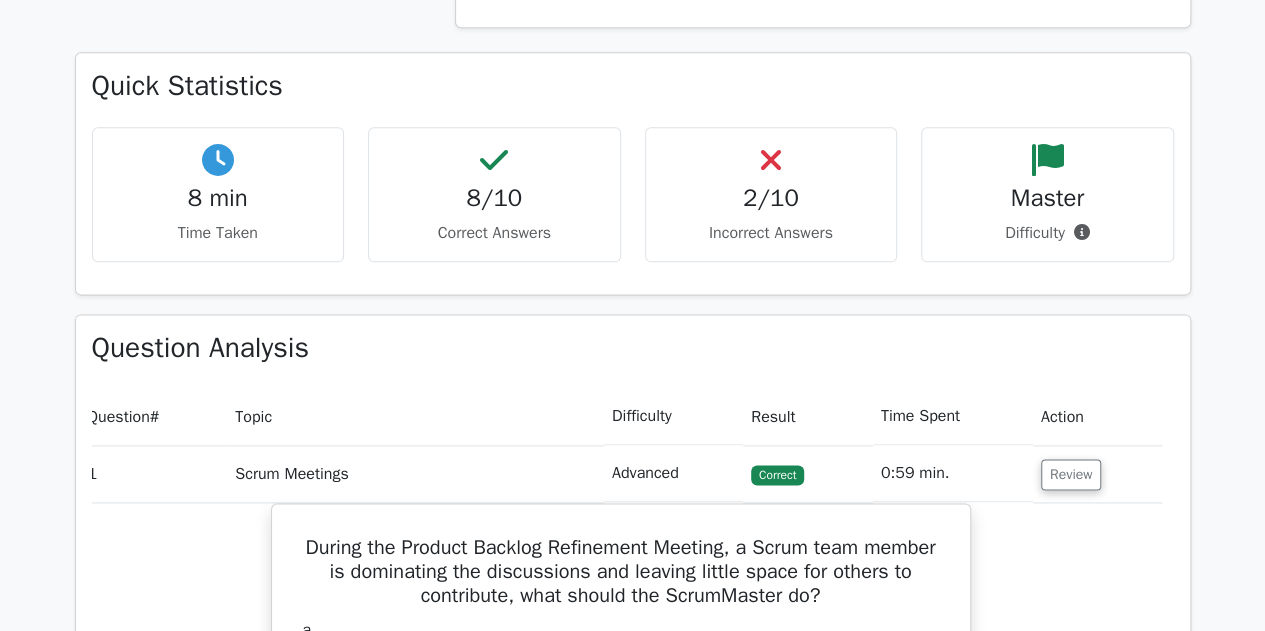 click on "Time Spent" at bounding box center [953, 416] 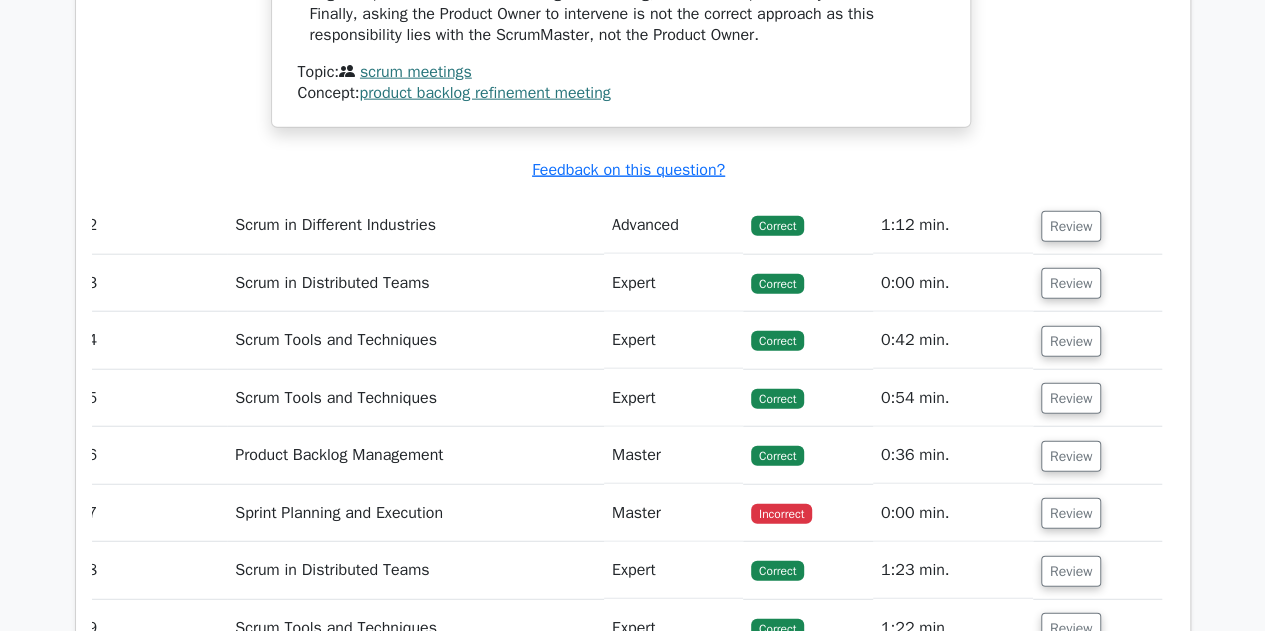 scroll, scrollTop: 2367, scrollLeft: 0, axis: vertical 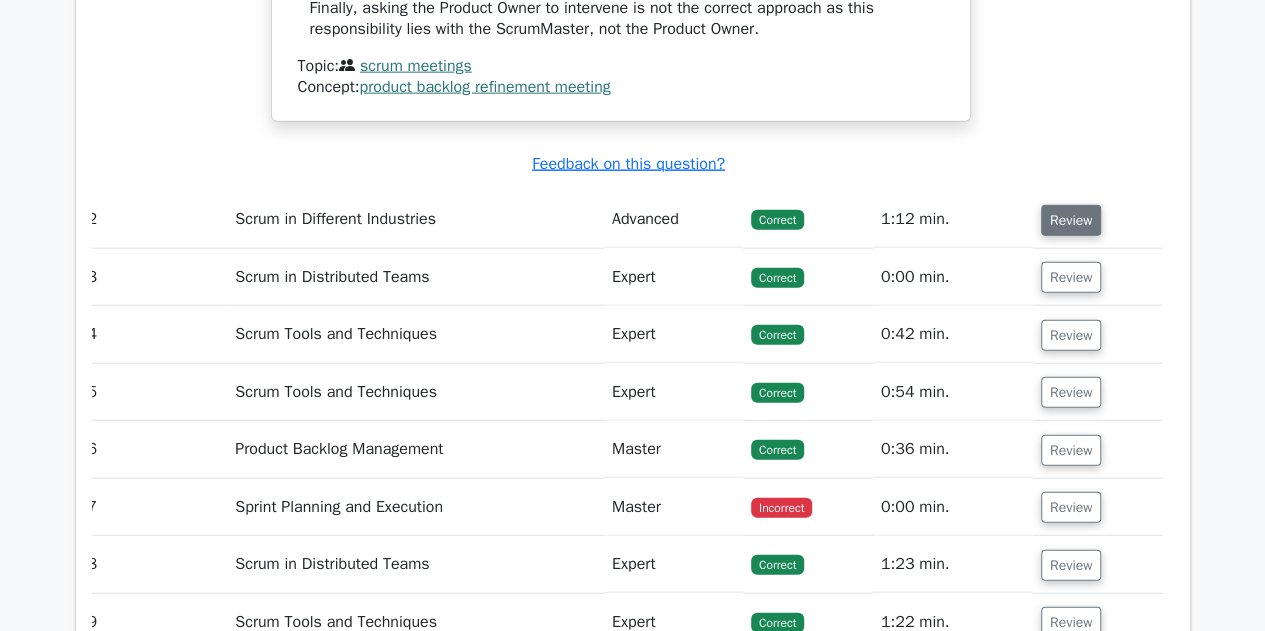click on "Review" at bounding box center (1071, 220) 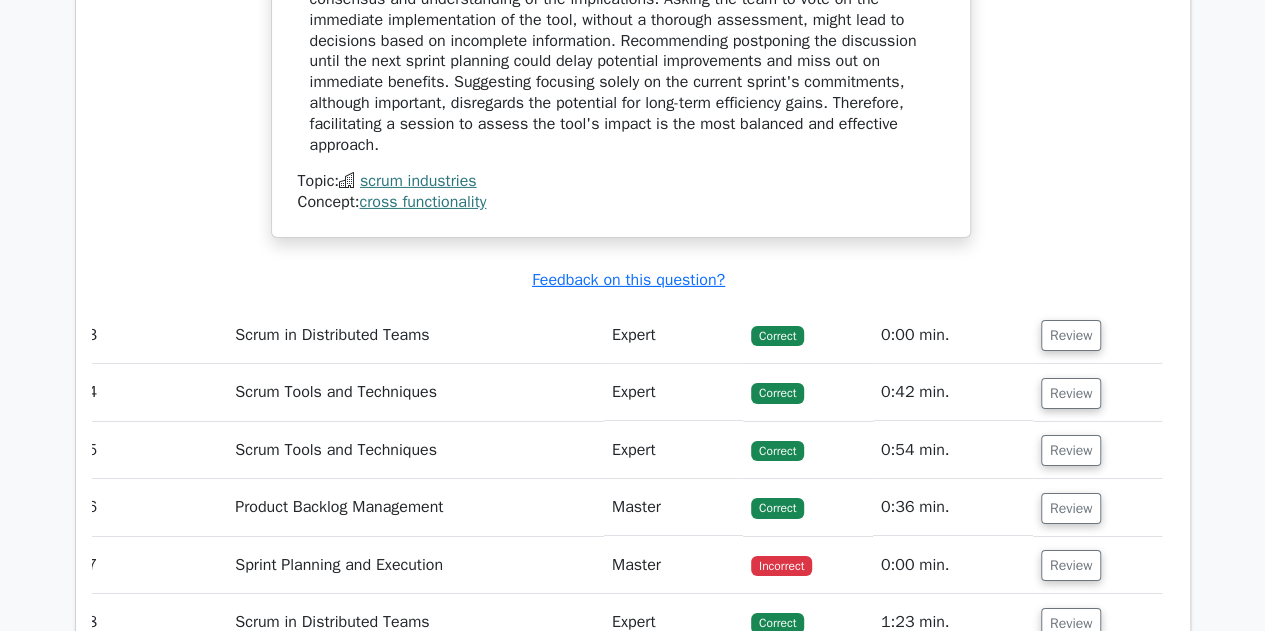scroll, scrollTop: 3259, scrollLeft: 0, axis: vertical 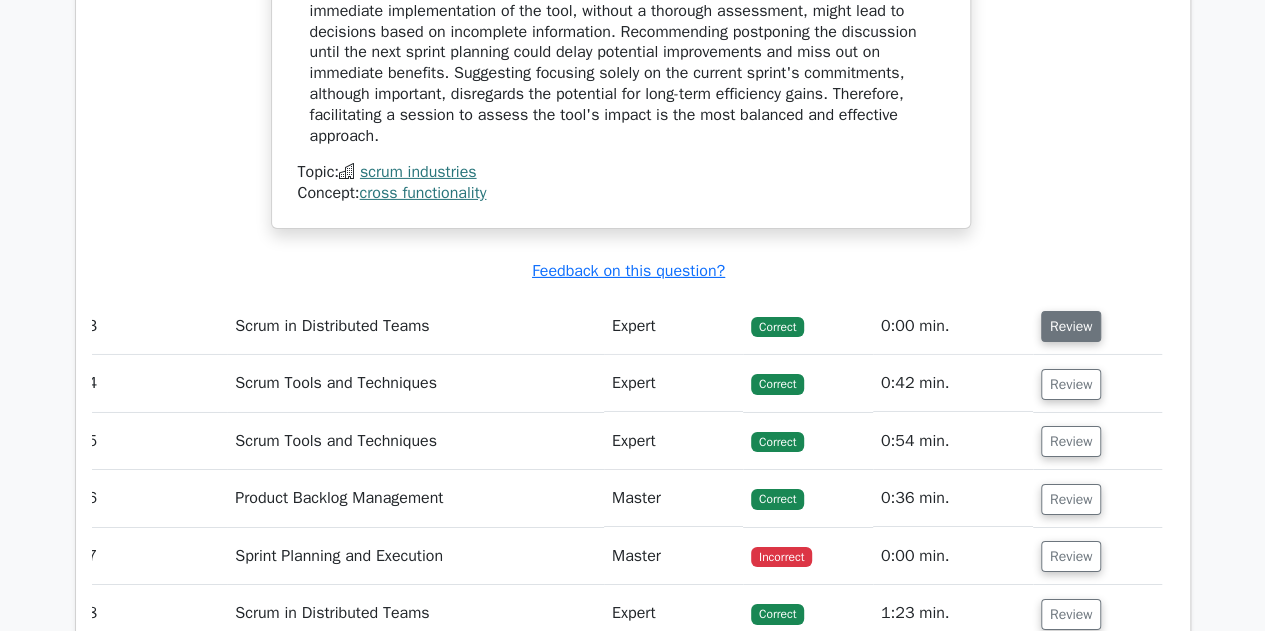 click on "Review" at bounding box center [1071, 326] 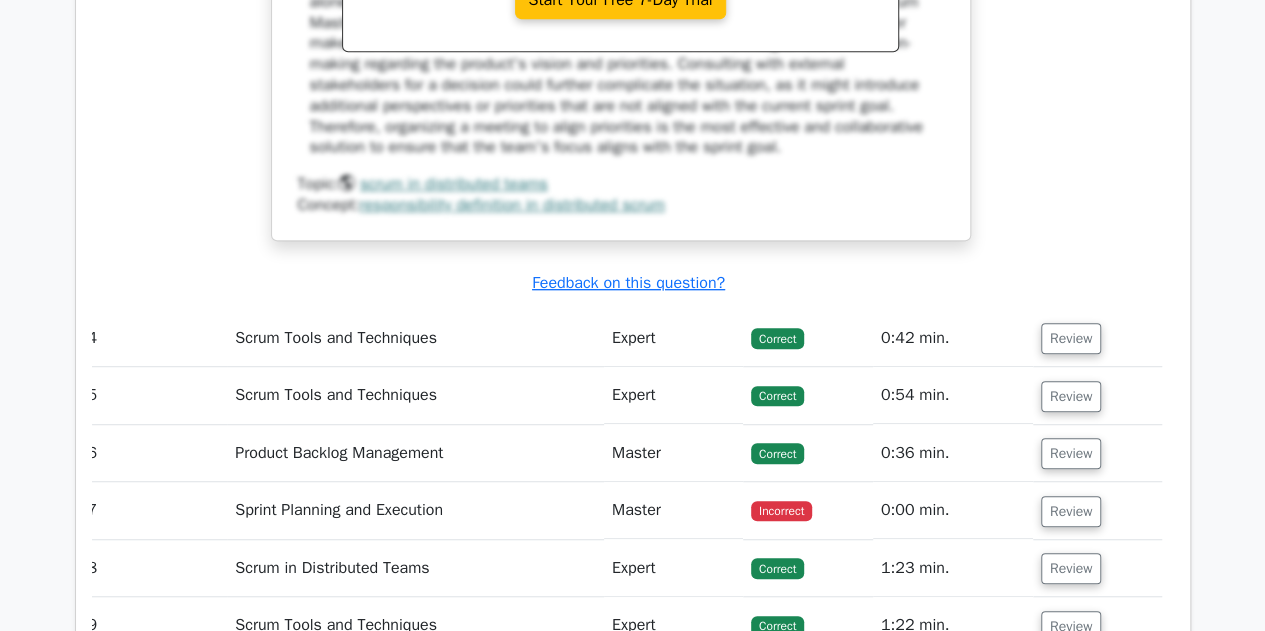 scroll, scrollTop: 4265, scrollLeft: 0, axis: vertical 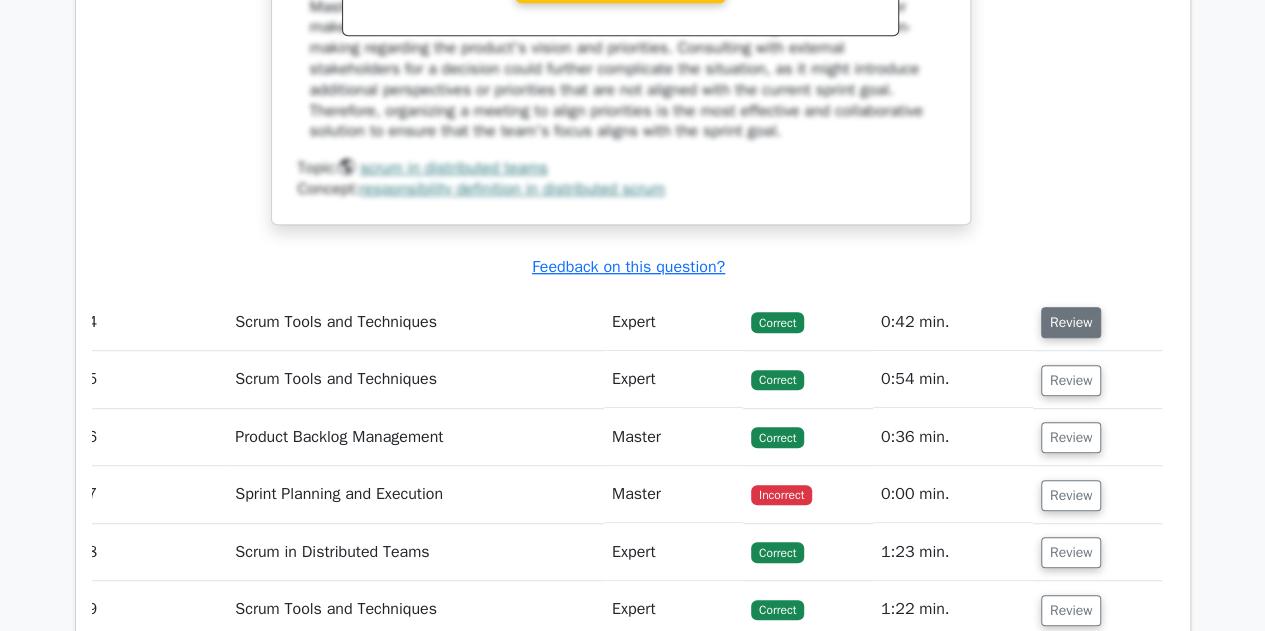 click on "Review" at bounding box center [1071, 322] 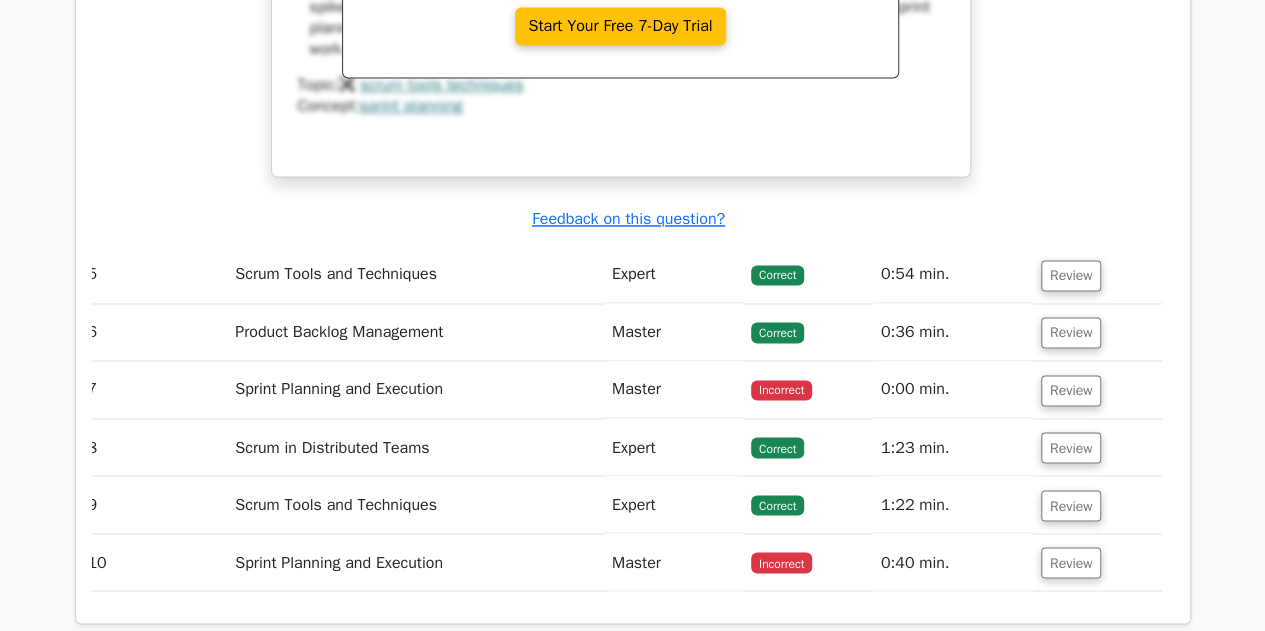 scroll, scrollTop: 5264, scrollLeft: 0, axis: vertical 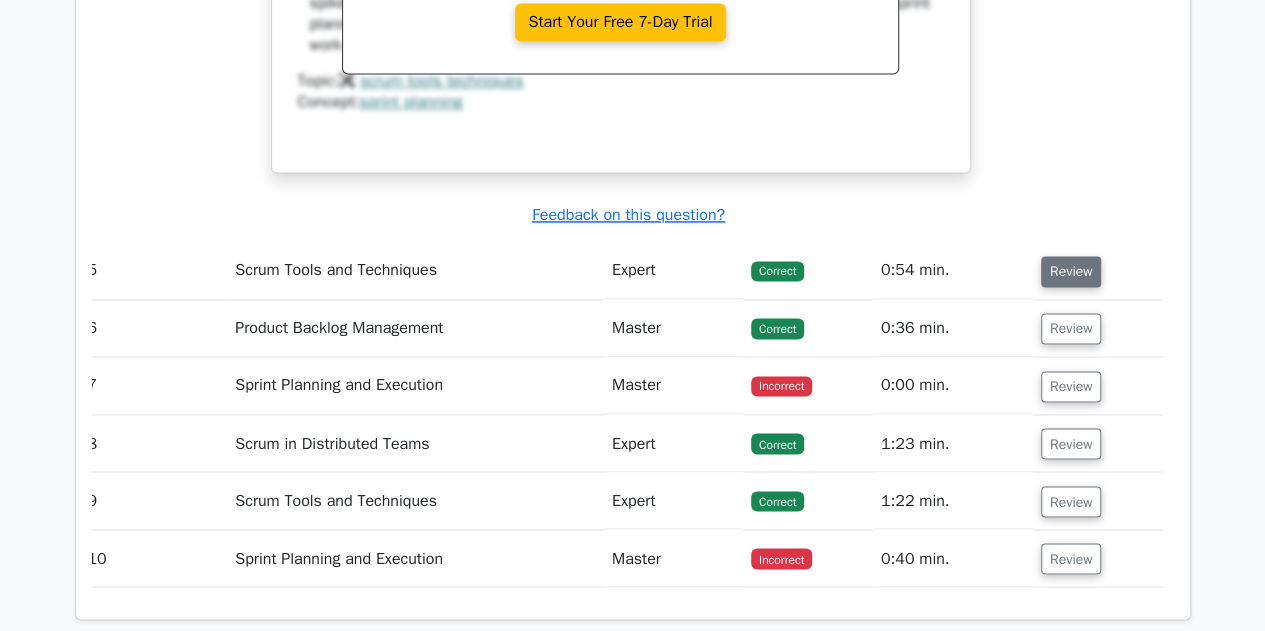 click on "Review" at bounding box center [1071, 271] 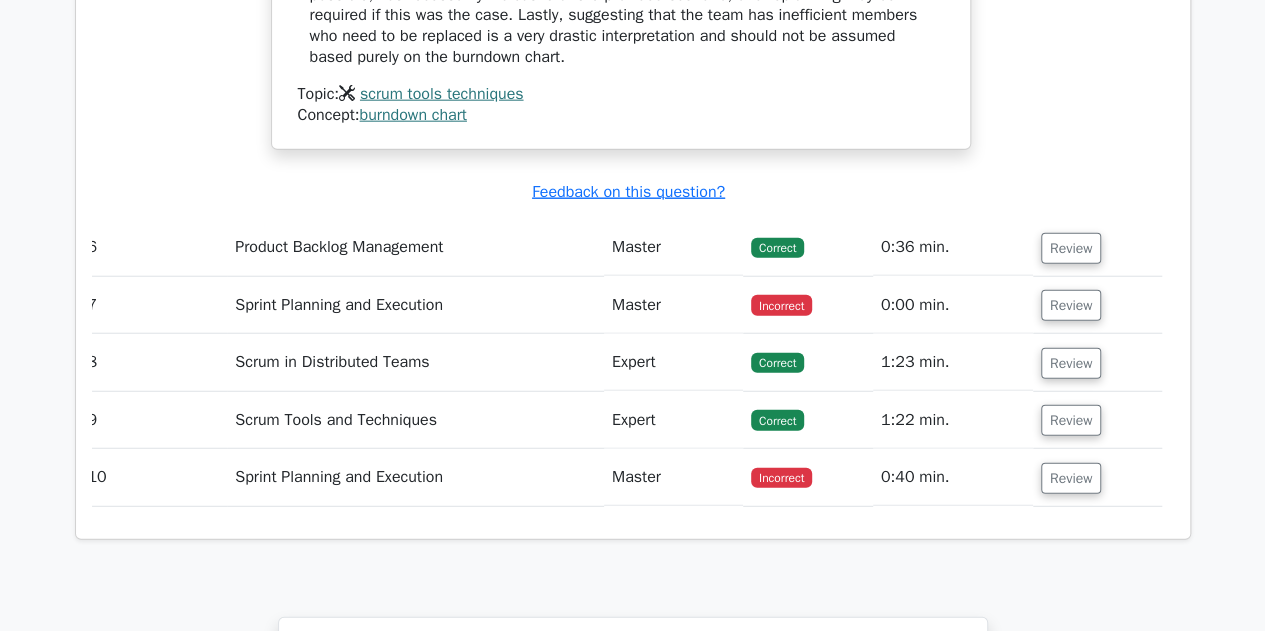 scroll, scrollTop: 6240, scrollLeft: 0, axis: vertical 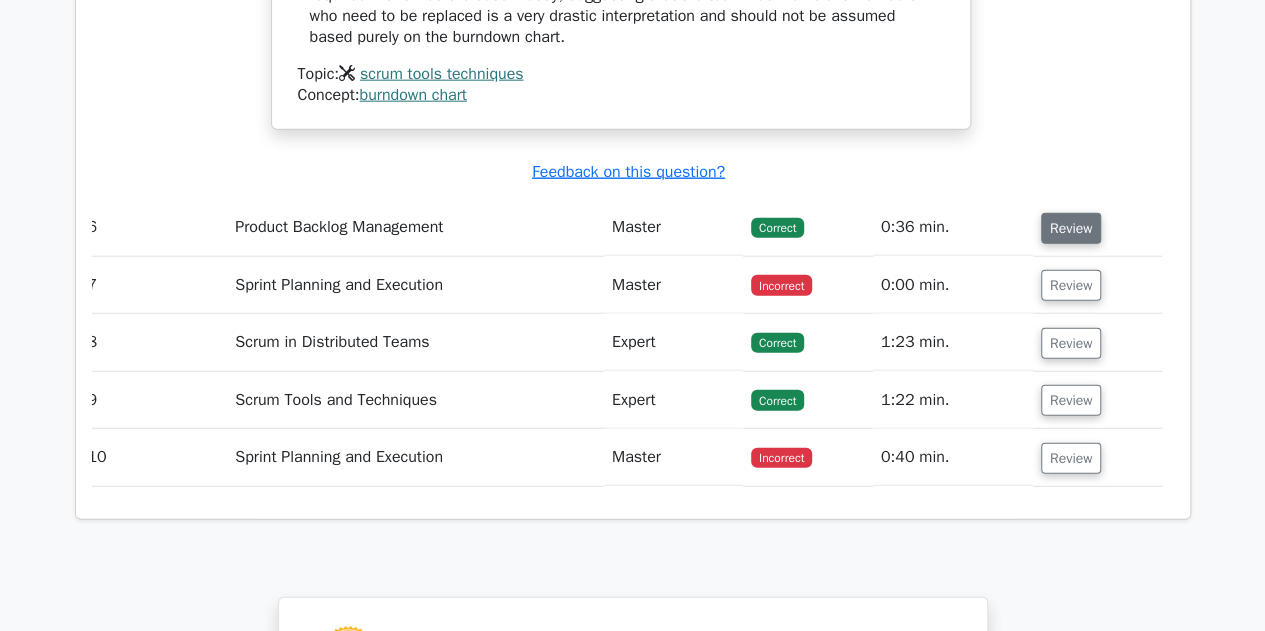 click on "Review" at bounding box center (1071, 228) 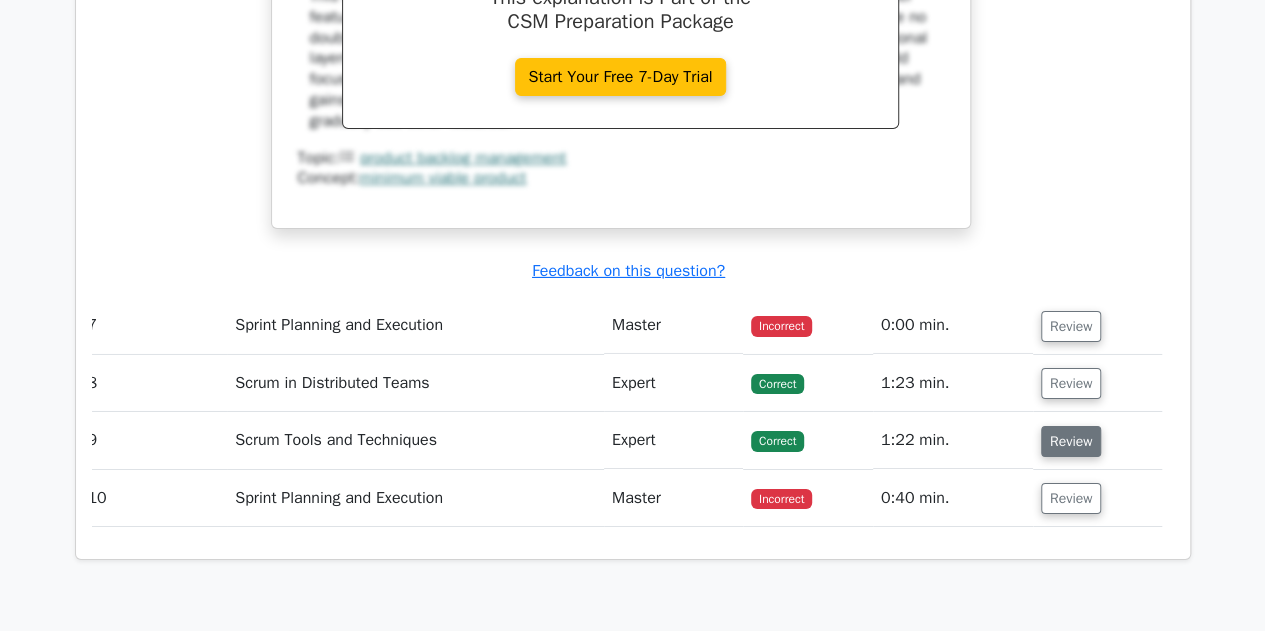 scroll, scrollTop: 7053, scrollLeft: 0, axis: vertical 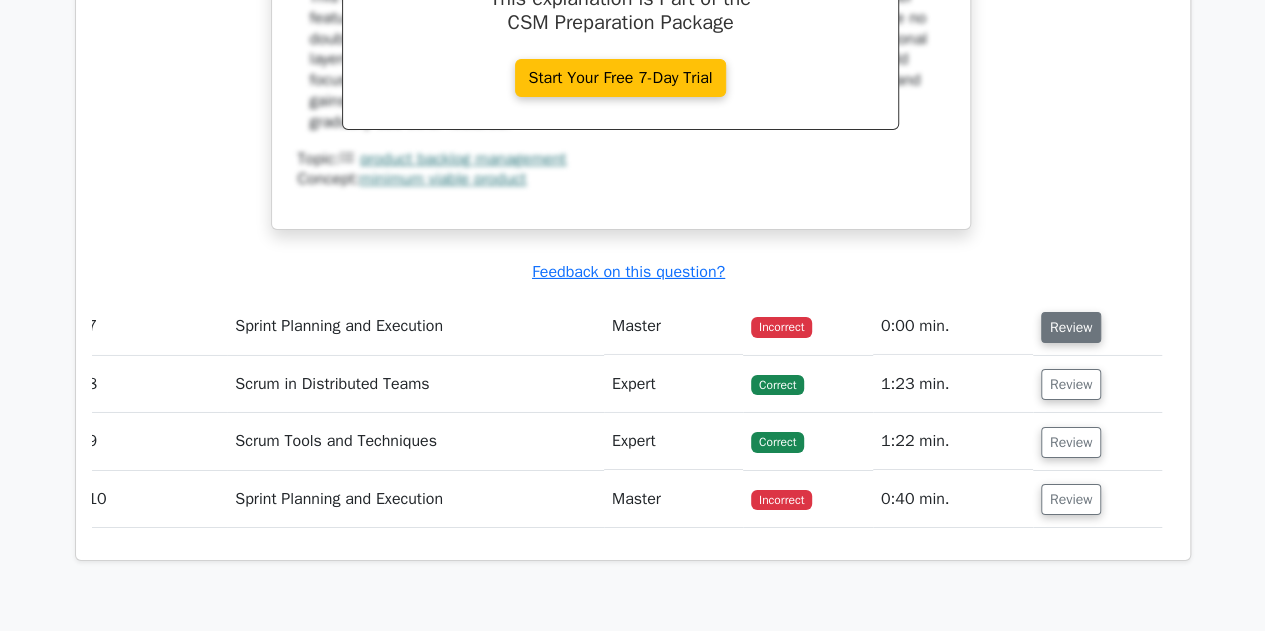 click on "Review" at bounding box center (1071, 327) 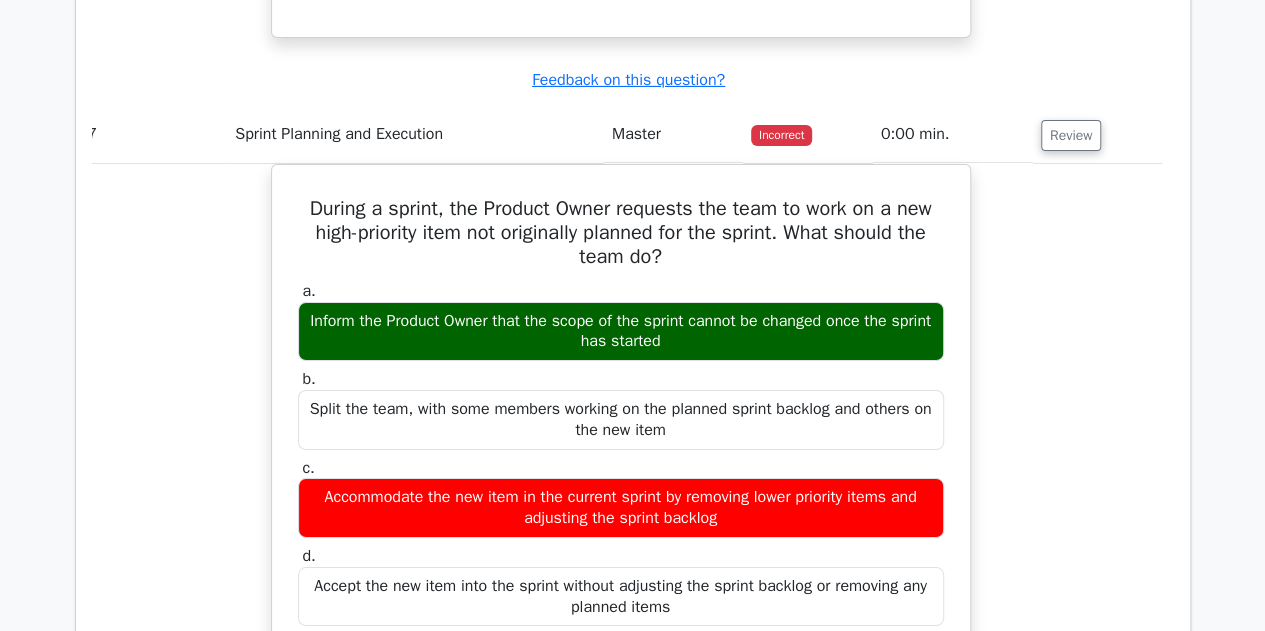 scroll, scrollTop: 7246, scrollLeft: 0, axis: vertical 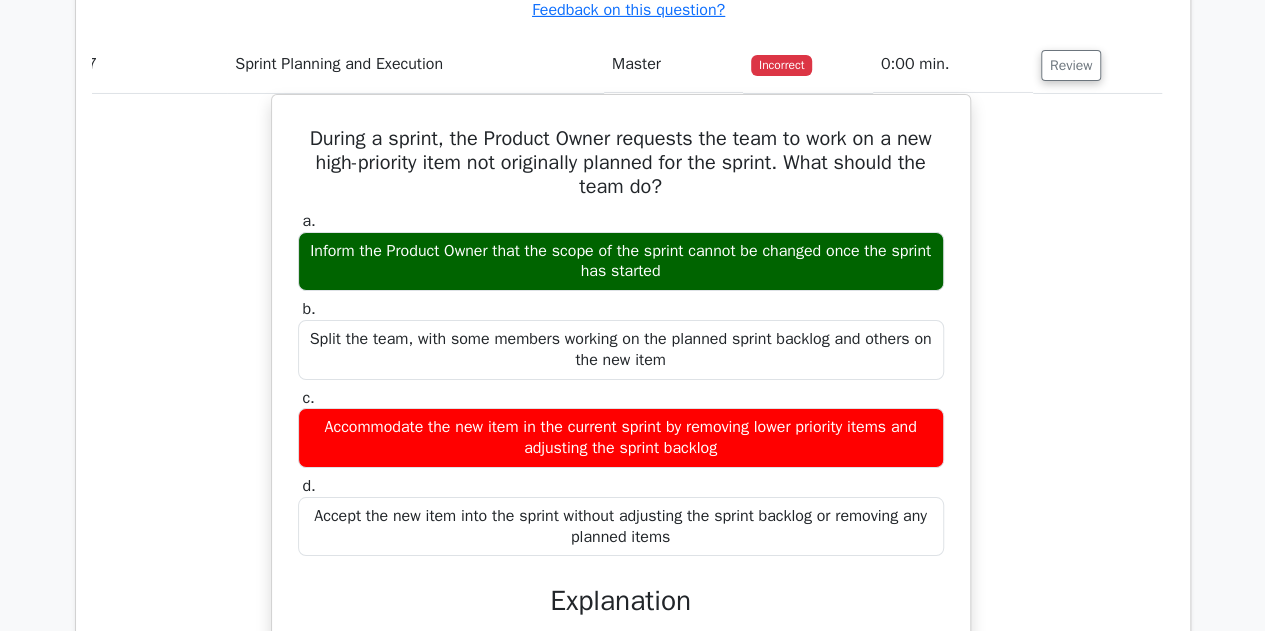 drag, startPoint x: 1093, startPoint y: 426, endPoint x: 1152, endPoint y: 413, distance: 60.41523 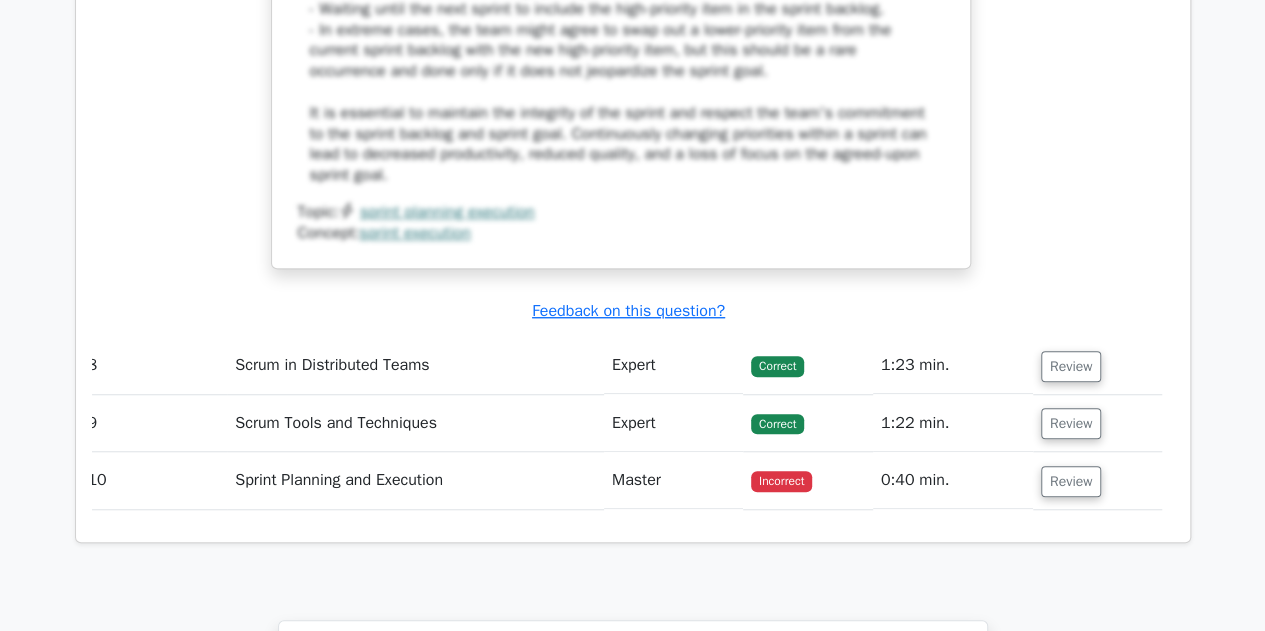scroll, scrollTop: 8180, scrollLeft: 0, axis: vertical 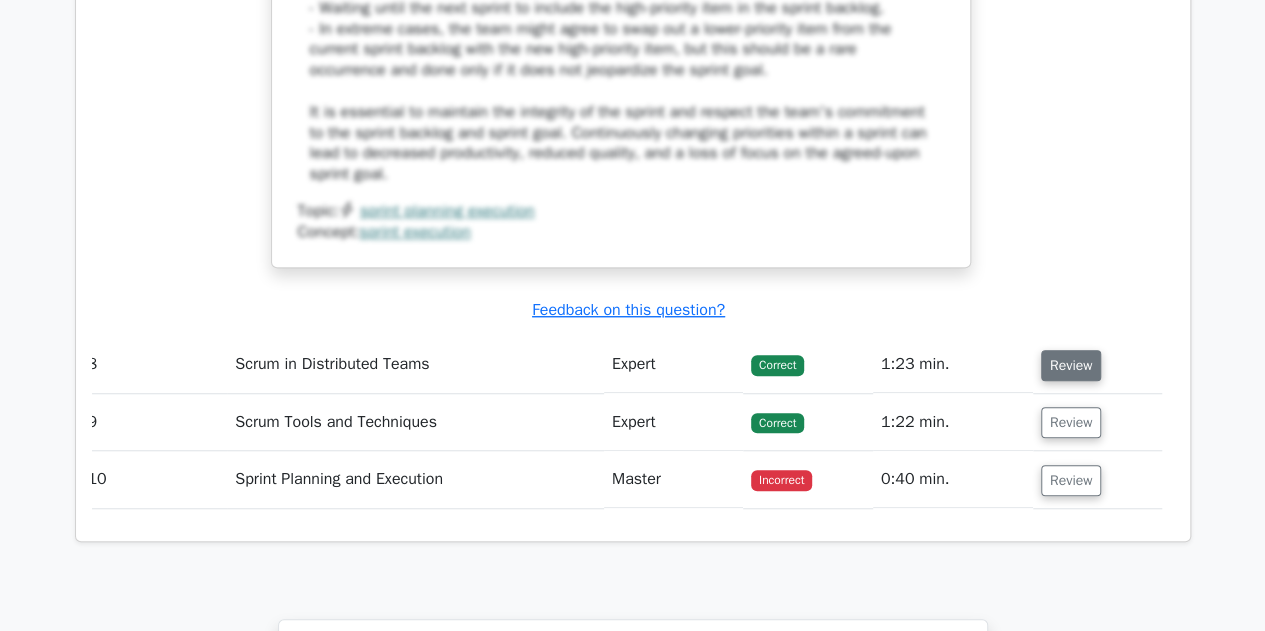 click on "Review" at bounding box center (1071, 365) 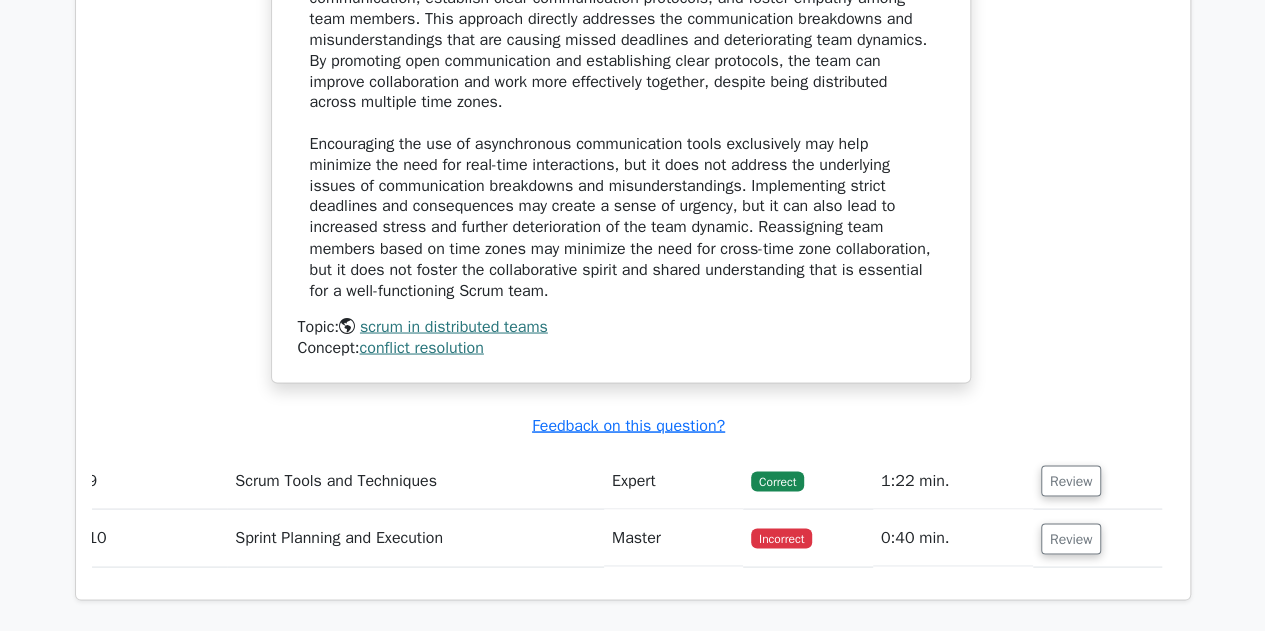 scroll, scrollTop: 9237, scrollLeft: 0, axis: vertical 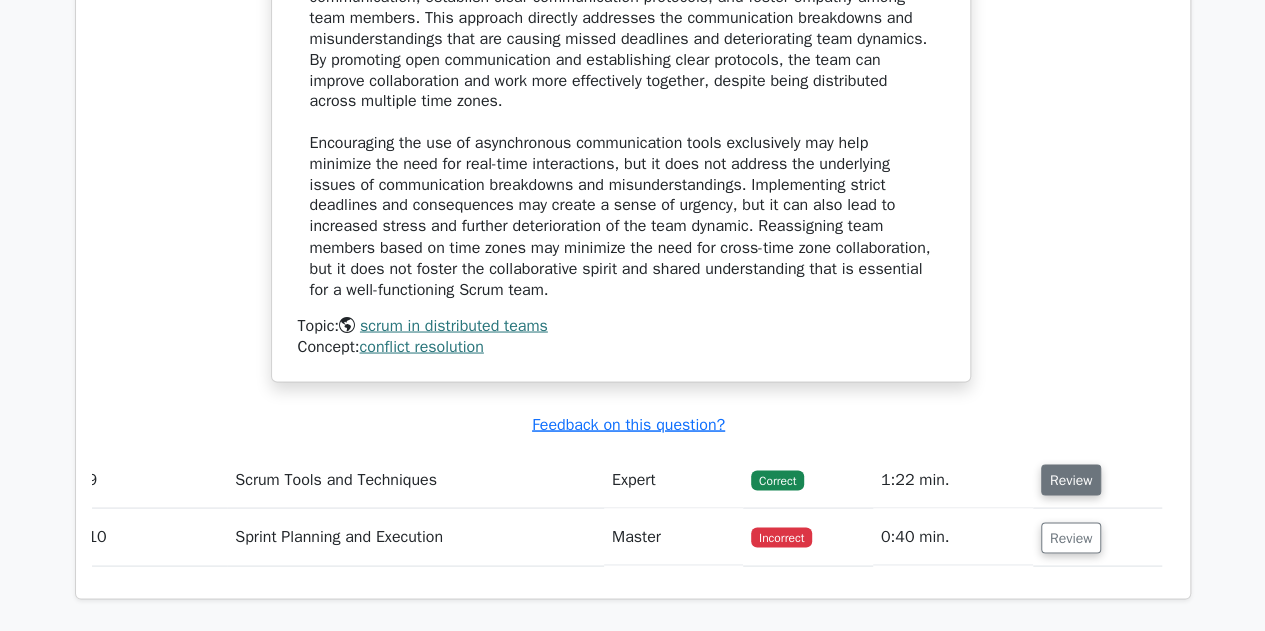 click on "Review" at bounding box center [1071, 479] 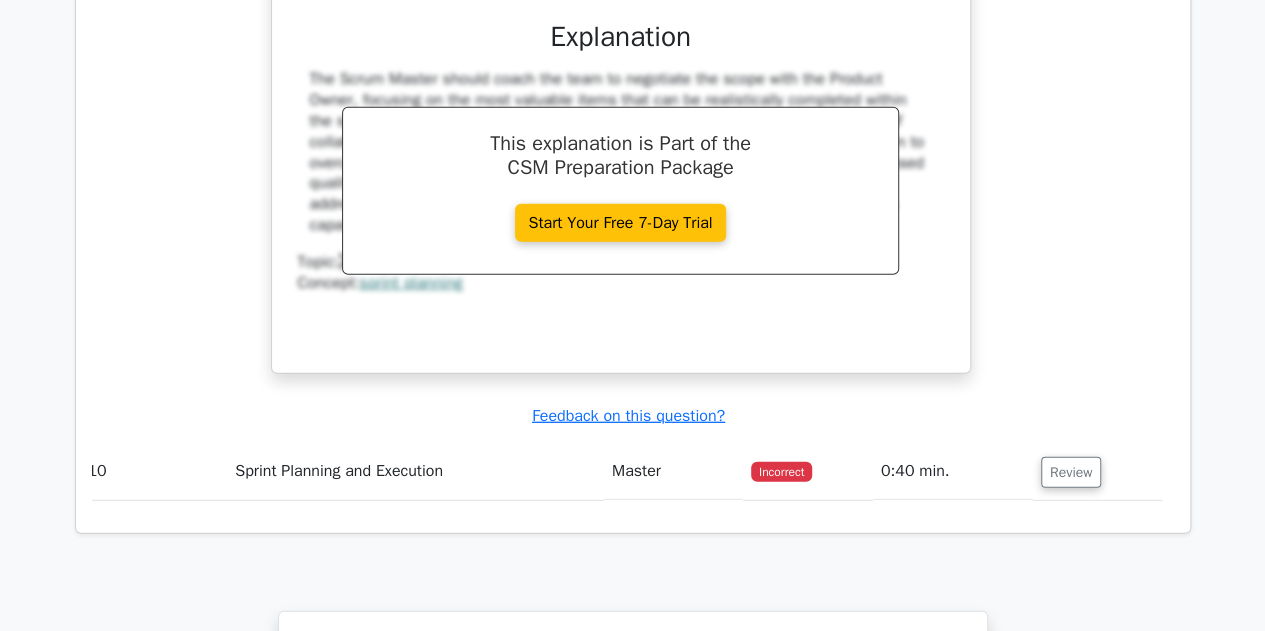 scroll, scrollTop: 10217, scrollLeft: 0, axis: vertical 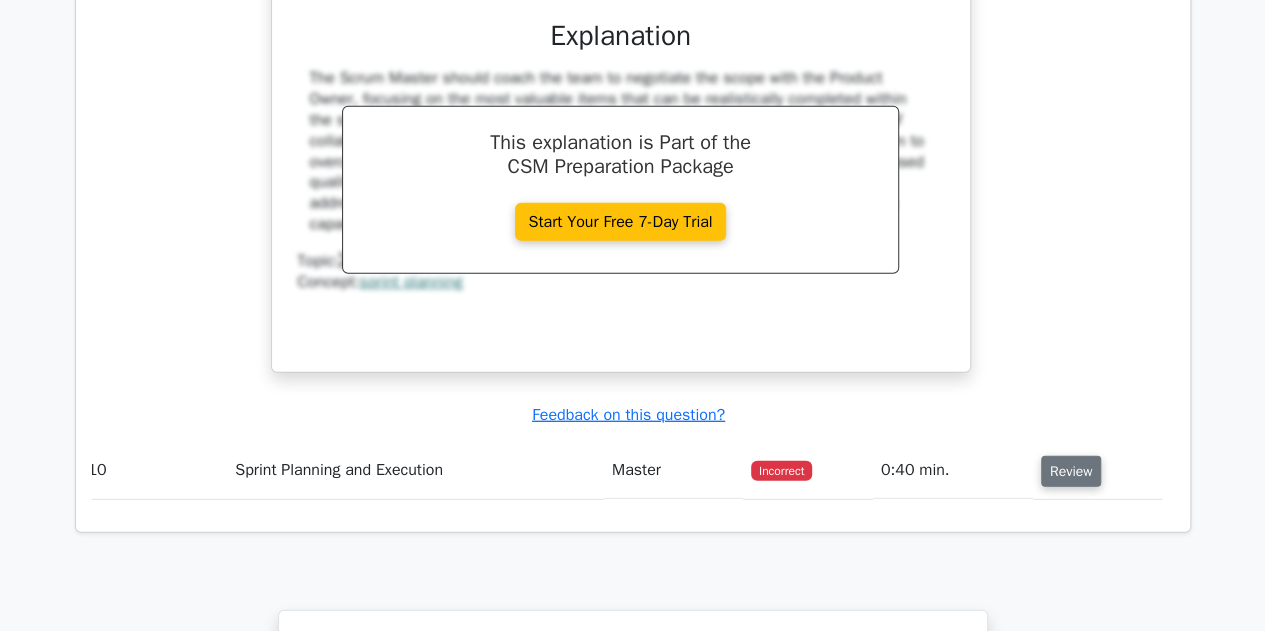 click on "Review" at bounding box center (1071, 471) 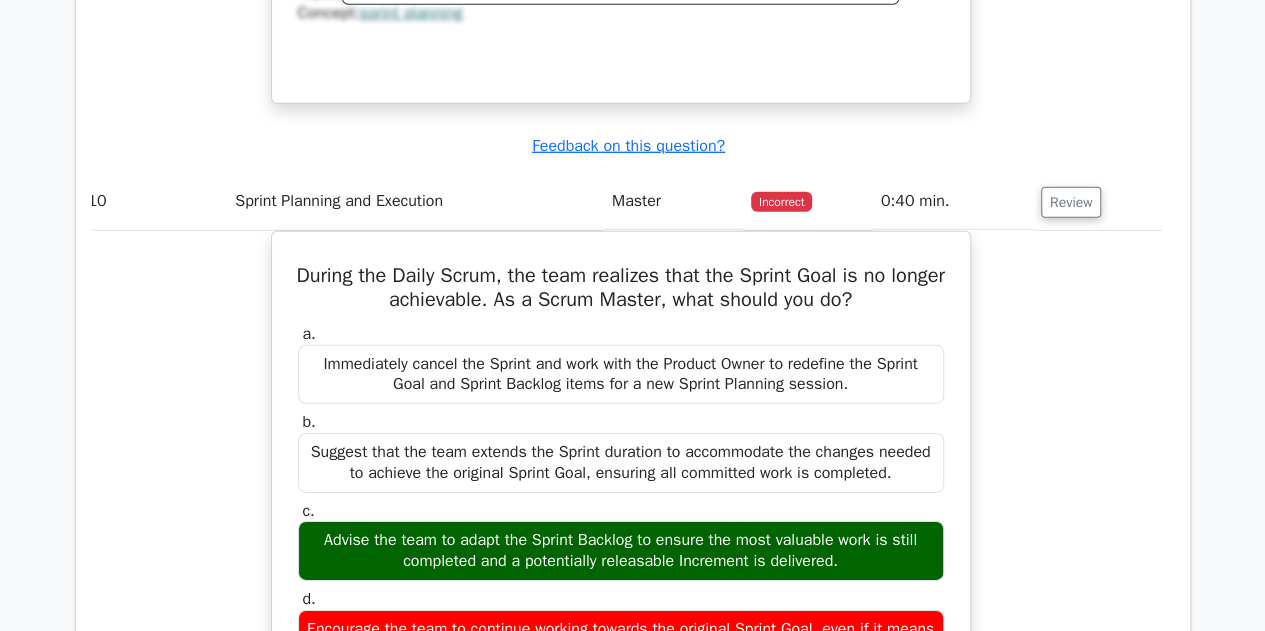 scroll, scrollTop: 10493, scrollLeft: 0, axis: vertical 